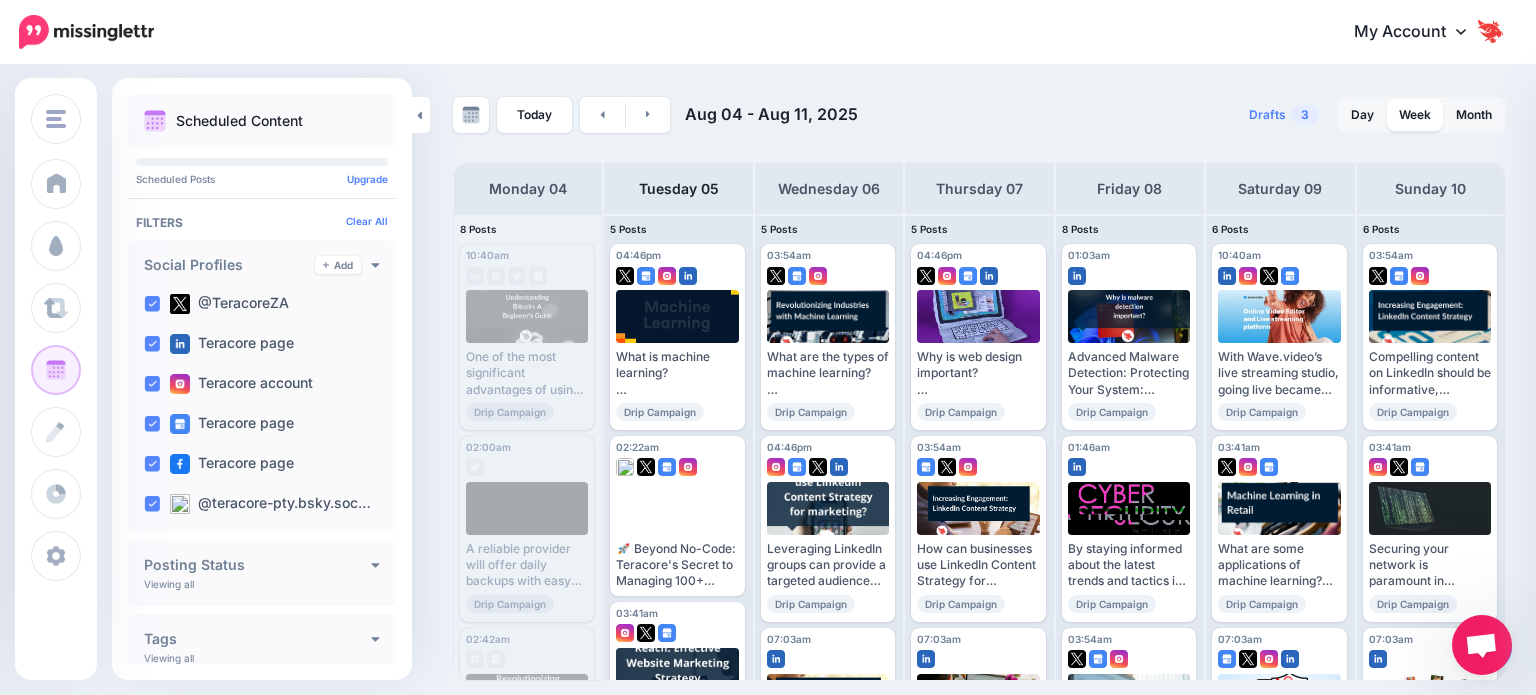 scroll, scrollTop: 0, scrollLeft: 0, axis: both 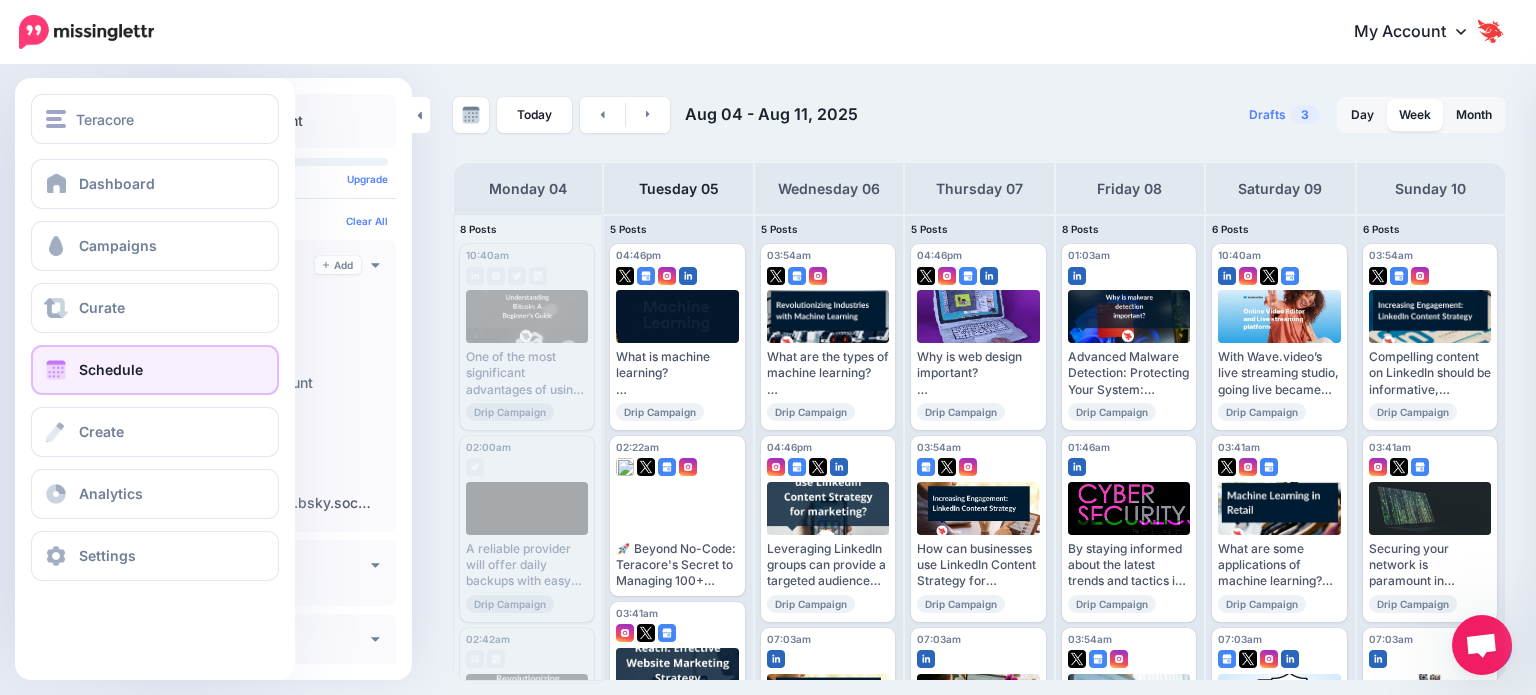 click on "Schedule" at bounding box center [111, 369] 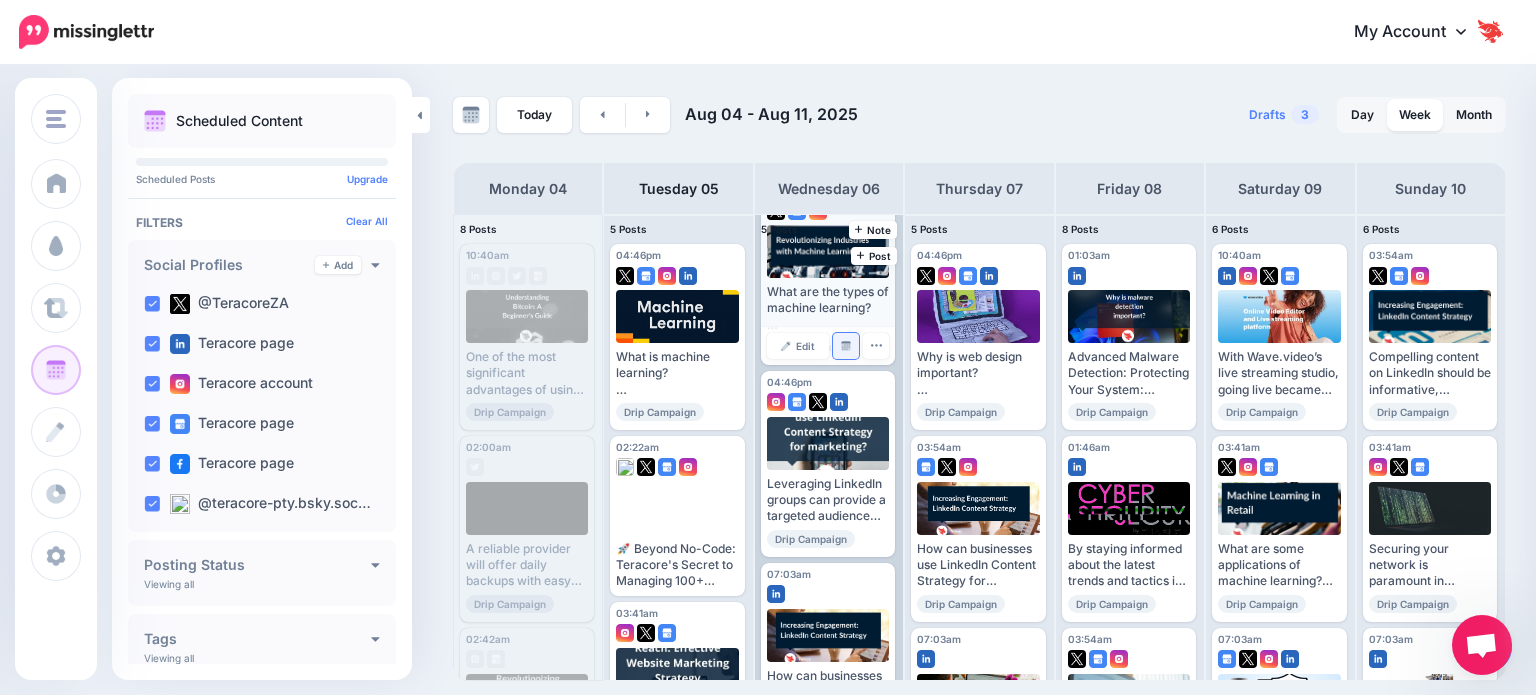 scroll, scrollTop: 300, scrollLeft: 0, axis: vertical 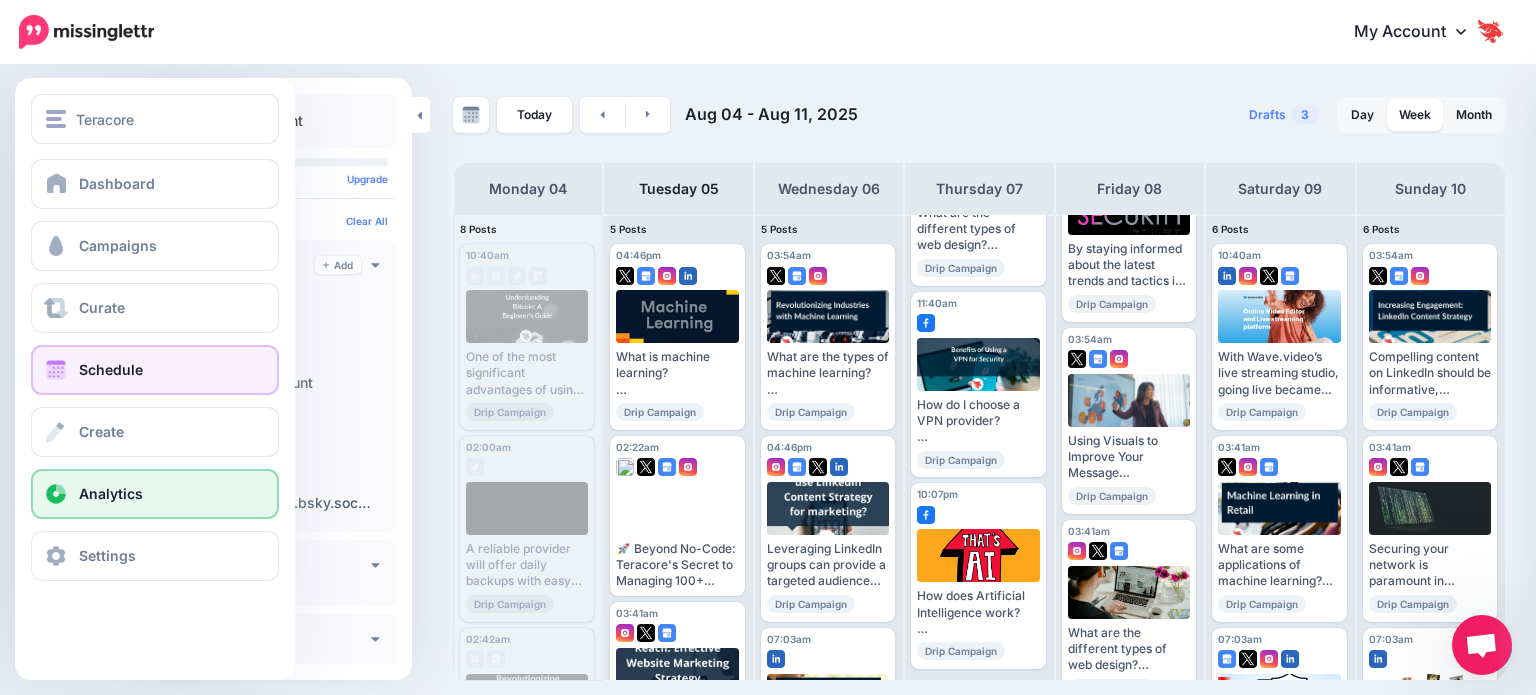 click on "Analytics" at bounding box center [155, 494] 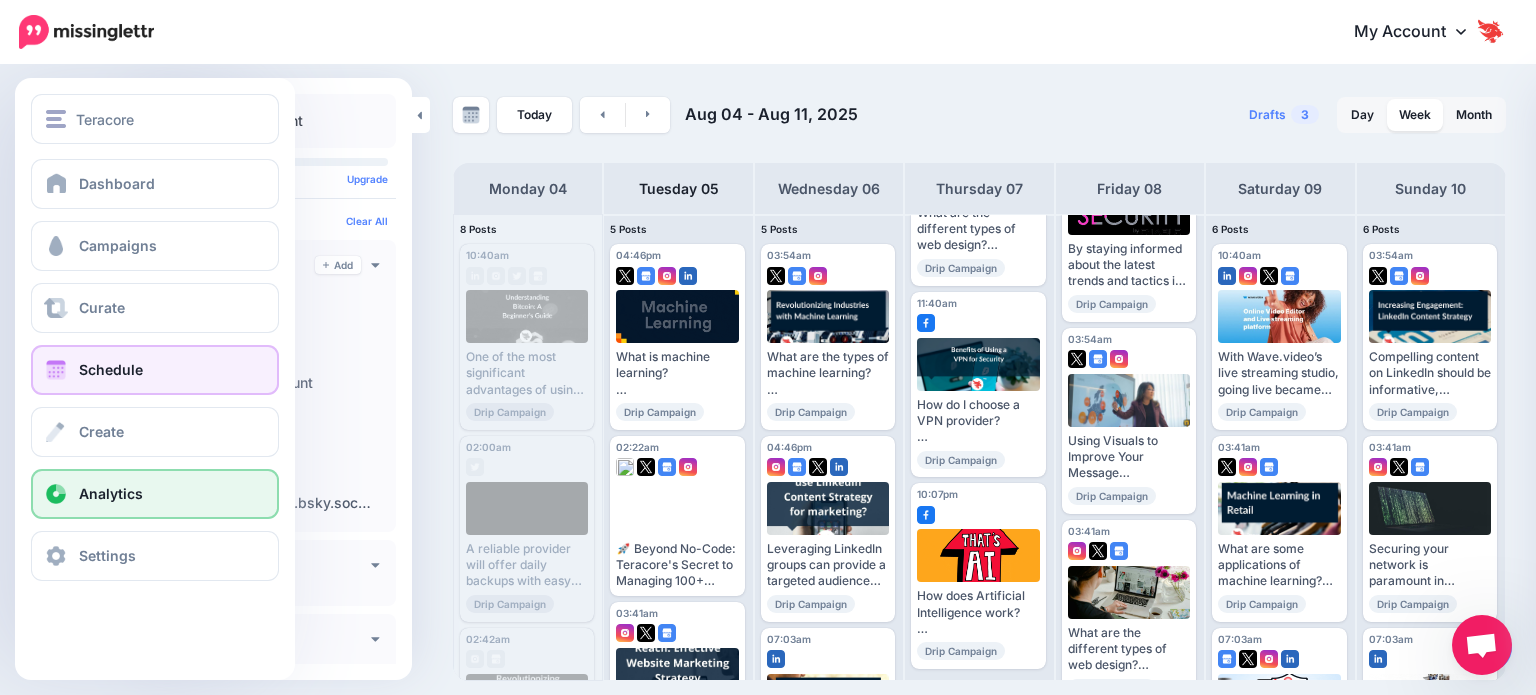 click on "Analytics" at bounding box center [111, 493] 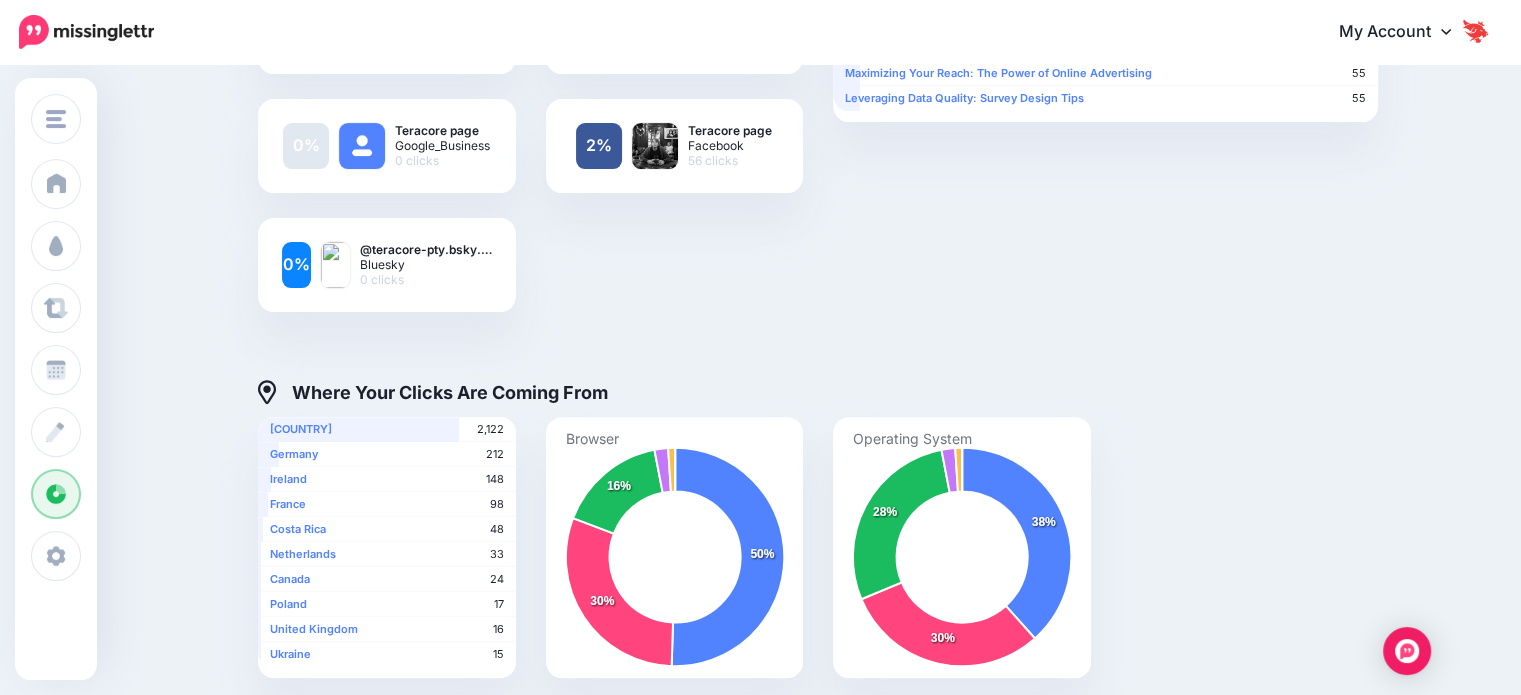 scroll, scrollTop: 387, scrollLeft: 0, axis: vertical 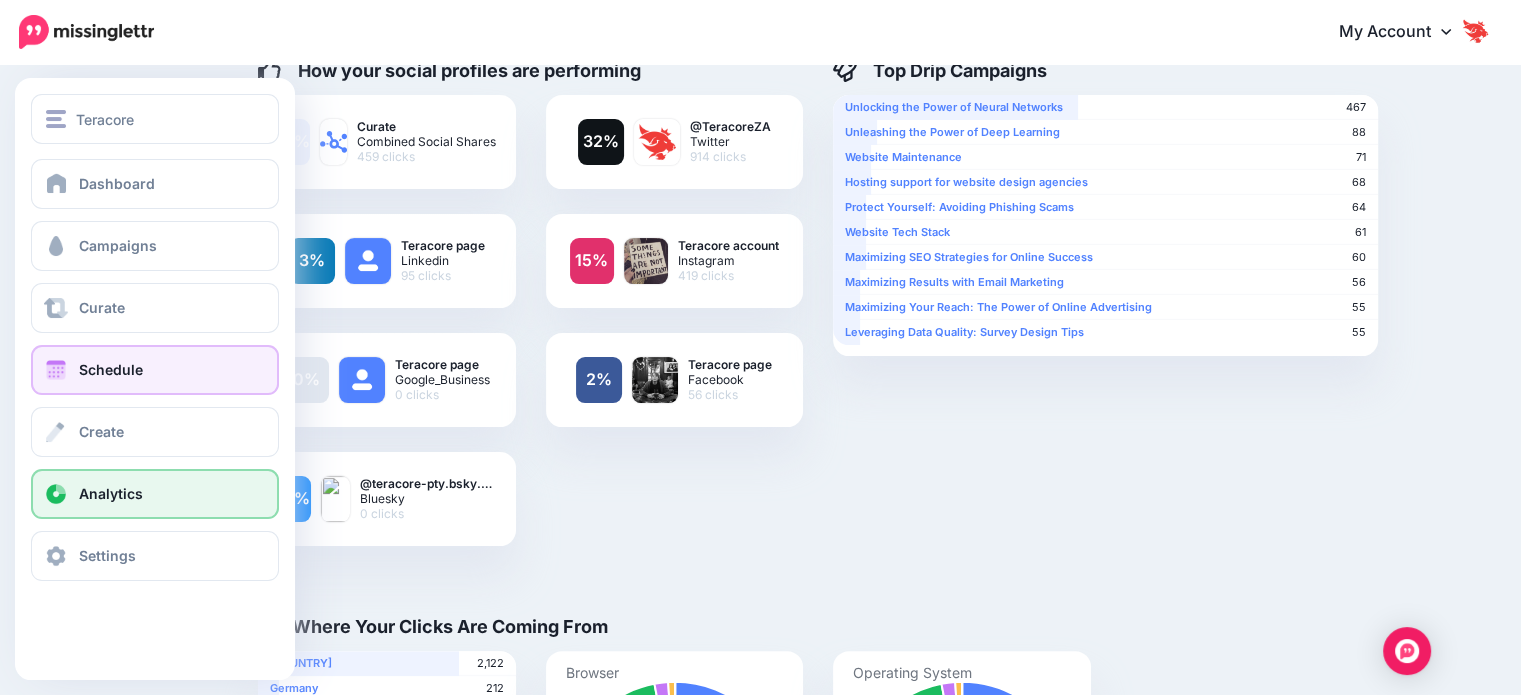 click on "Schedule" at bounding box center [155, 370] 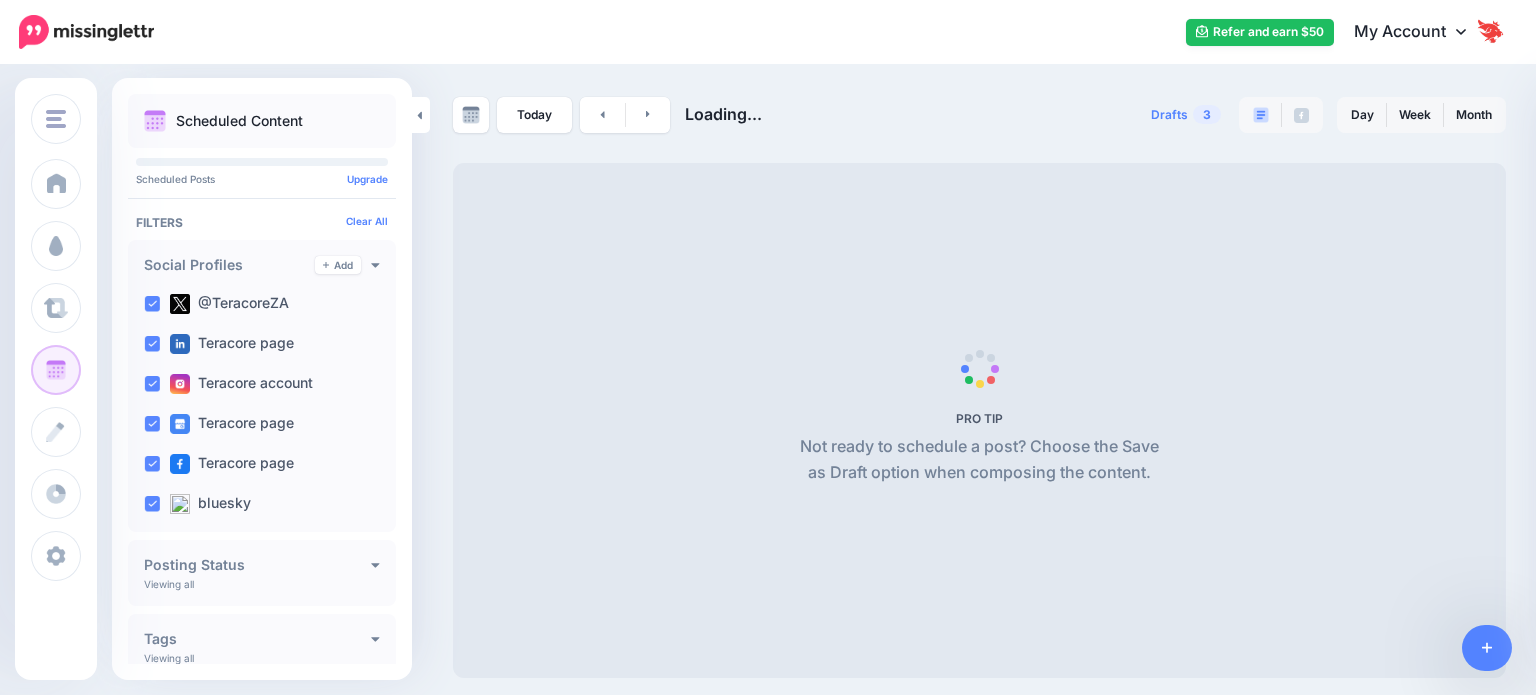 scroll, scrollTop: 0, scrollLeft: 0, axis: both 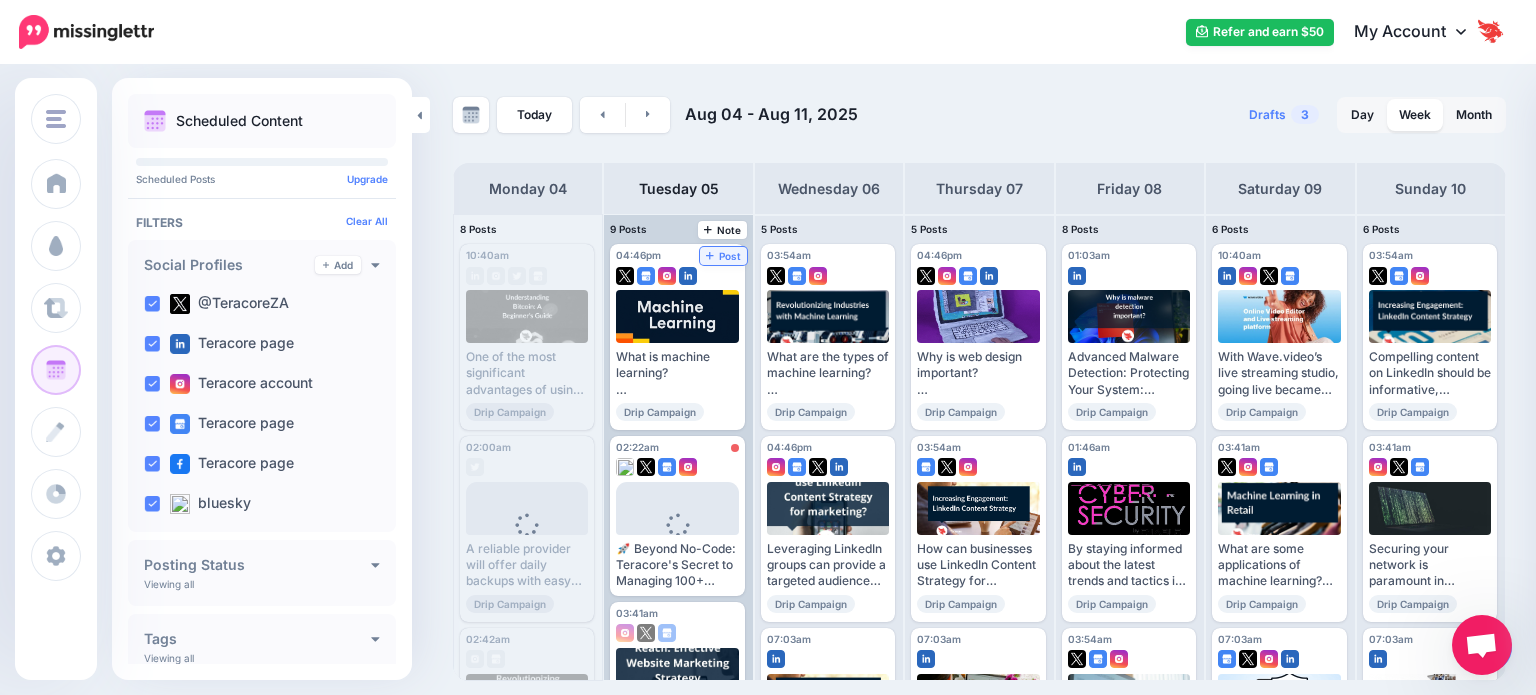 click on "Post" at bounding box center [723, 256] 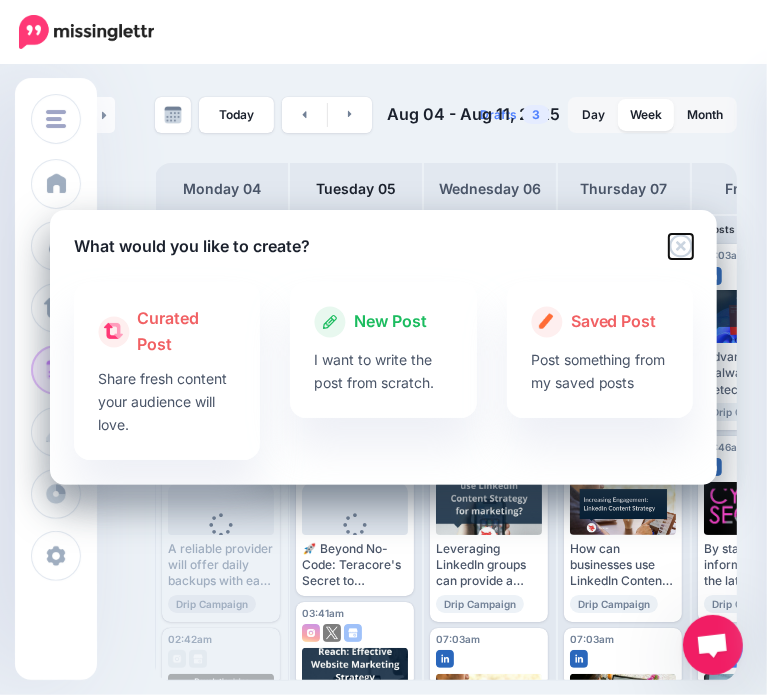 click 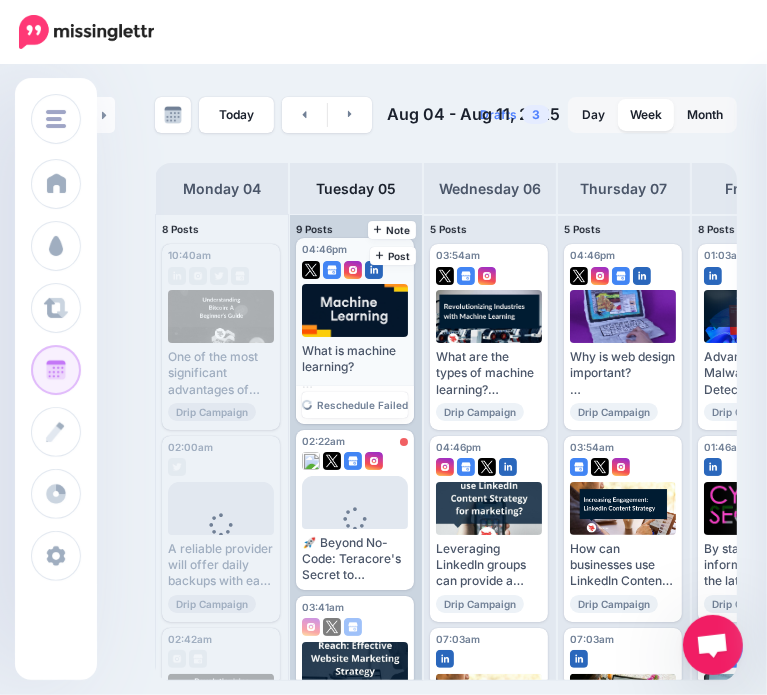 scroll, scrollTop: 0, scrollLeft: 0, axis: both 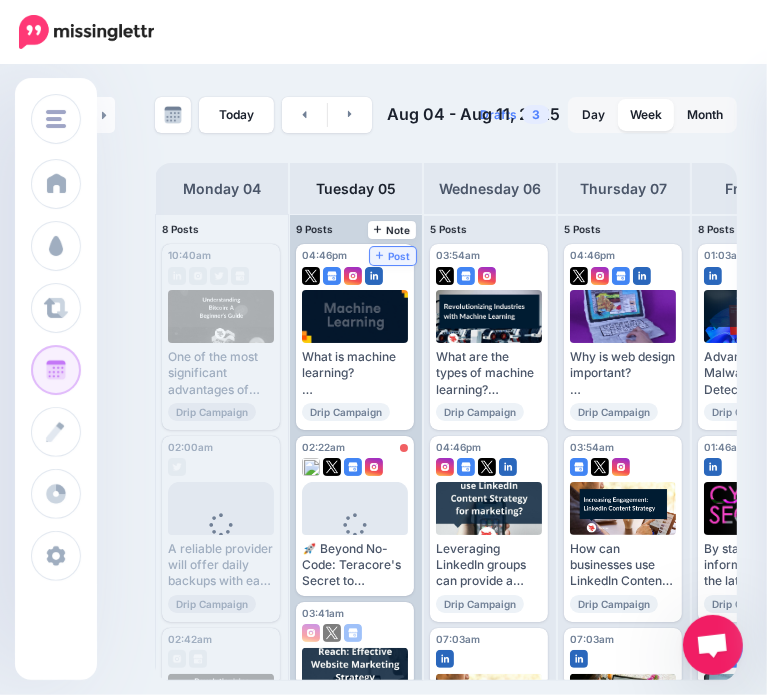 click on "Post" at bounding box center [393, 256] 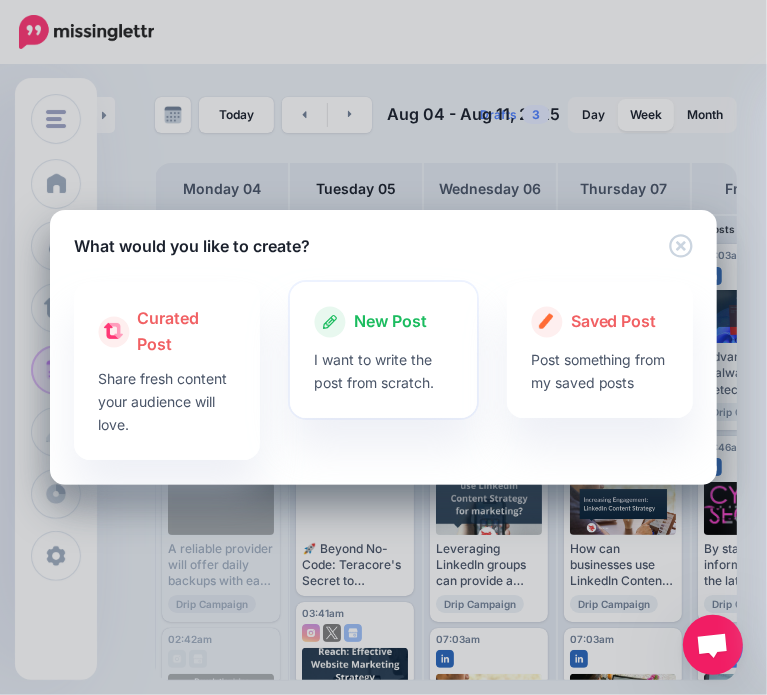 click on "I want to write the post from scratch." at bounding box center (383, 371) 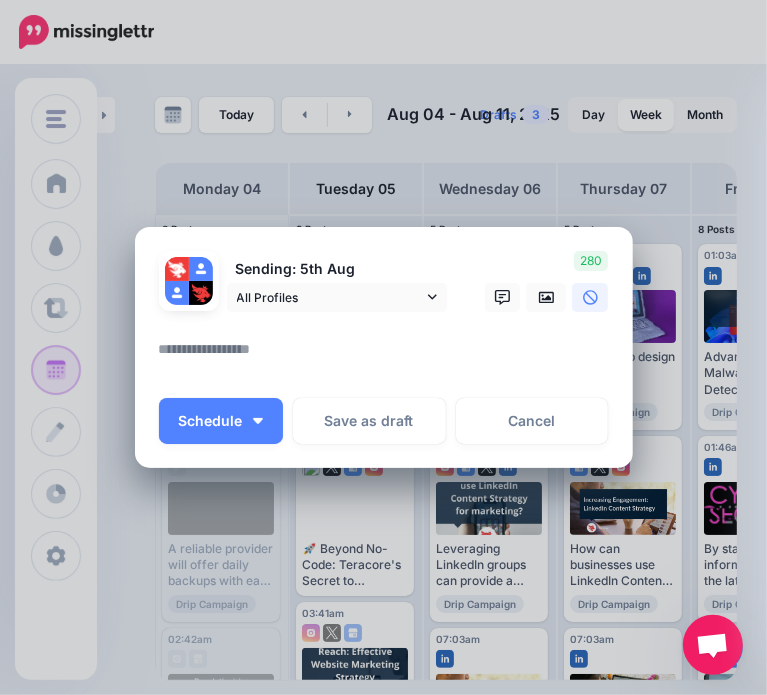 click at bounding box center [389, 356] 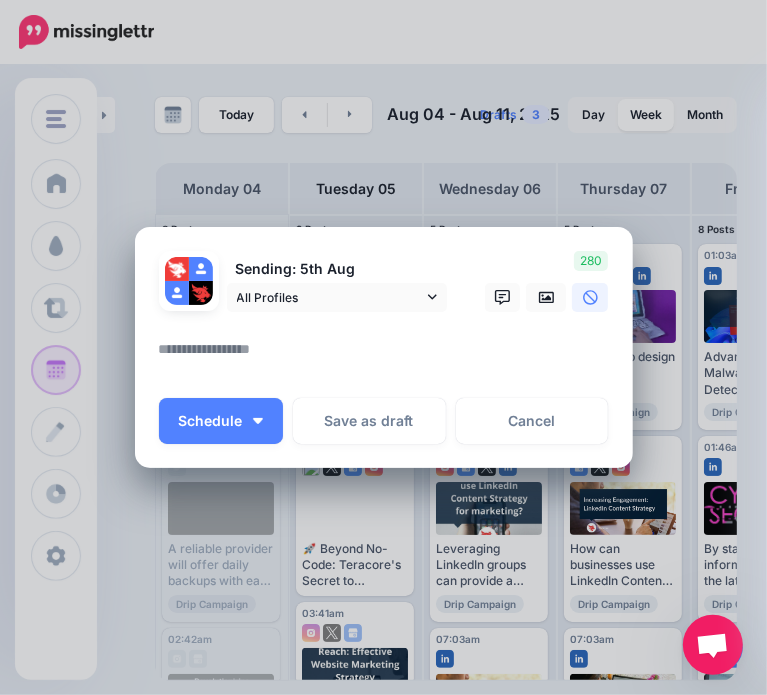 paste on "**********" 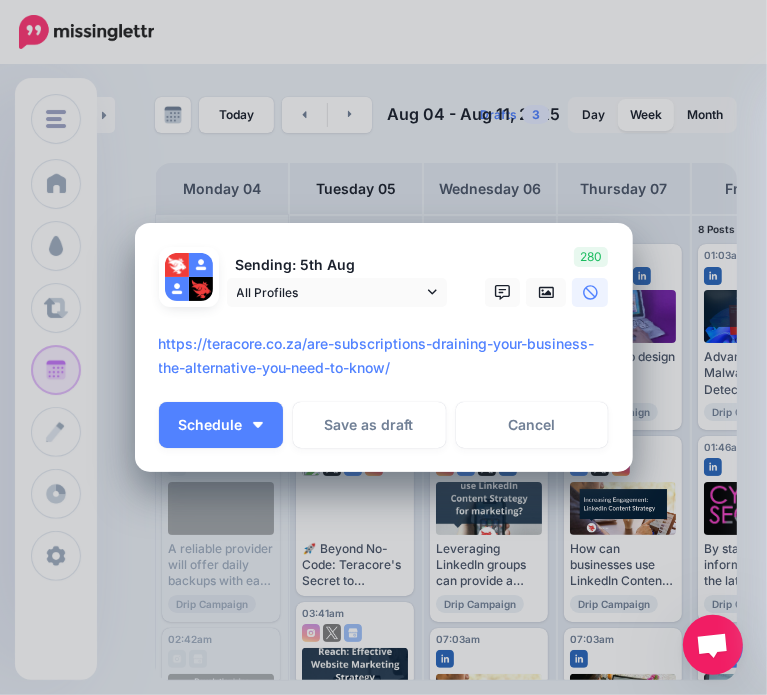 click on "**********" at bounding box center [389, 356] 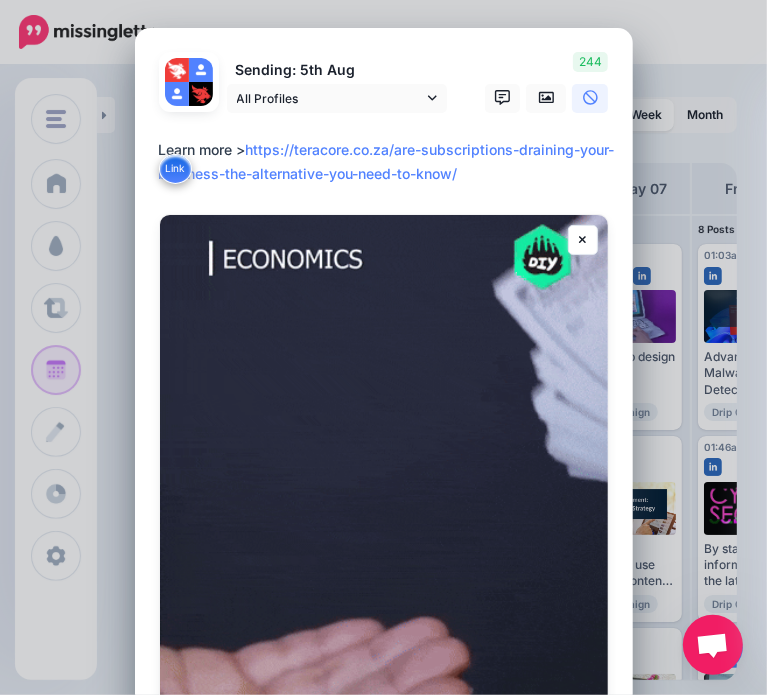 click on "**********" at bounding box center (389, 162) 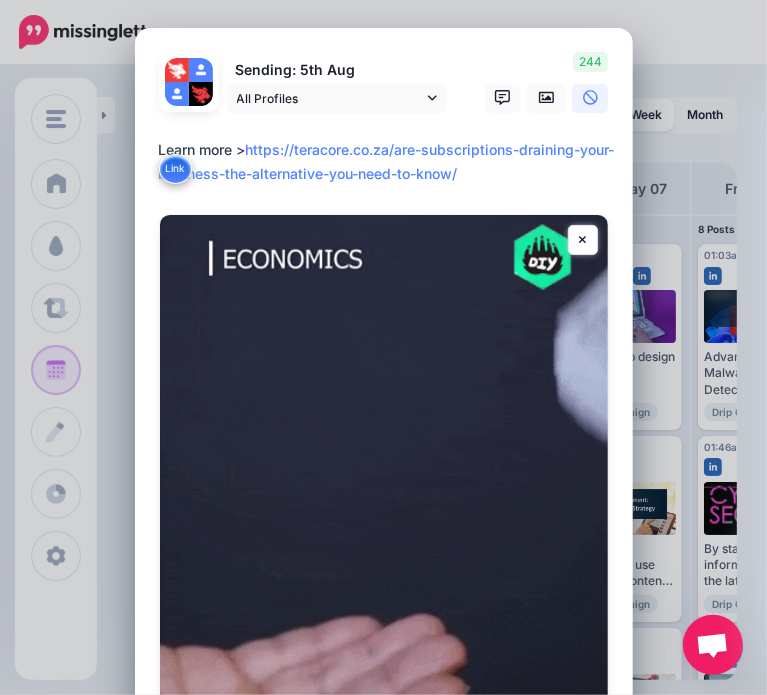click on "**********" at bounding box center [389, 162] 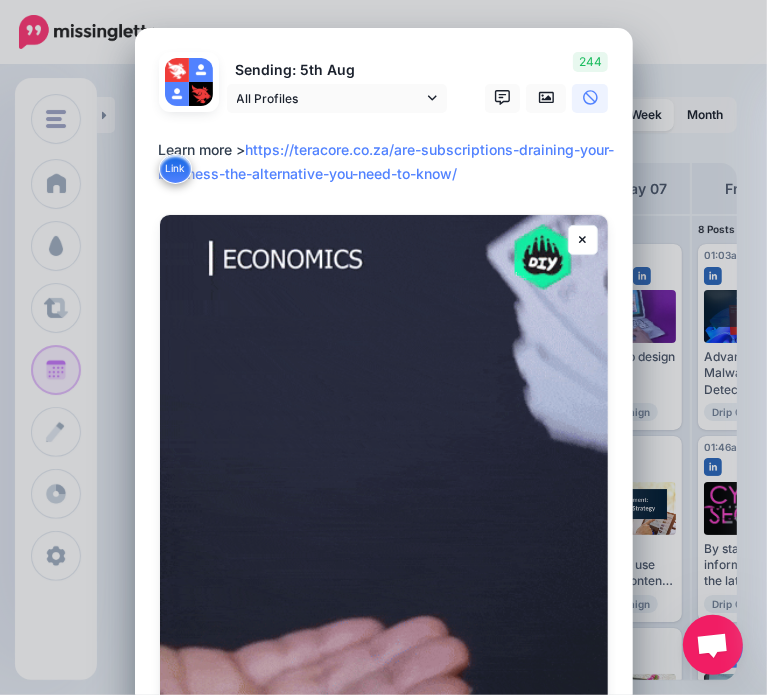 click on "**********" at bounding box center [389, 162] 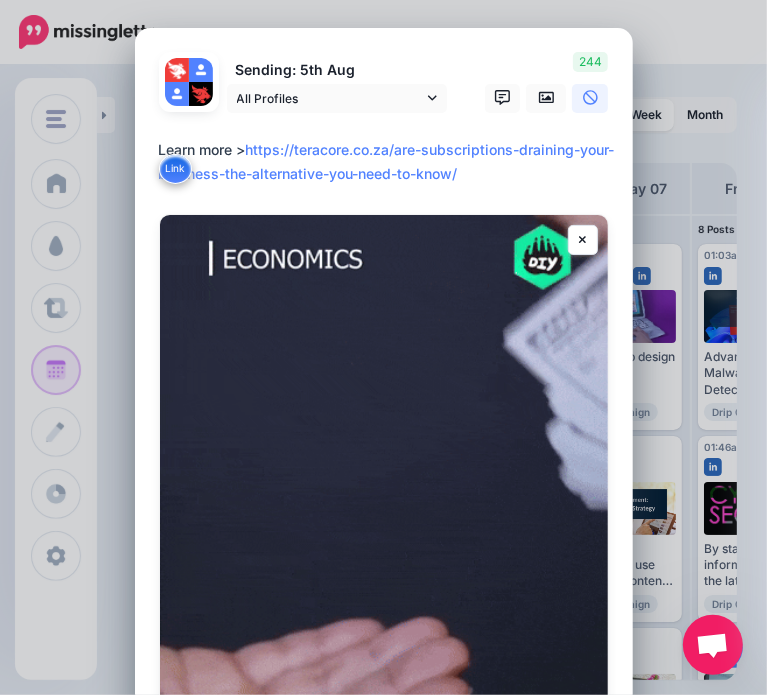 click on "**********" at bounding box center (389, 162) 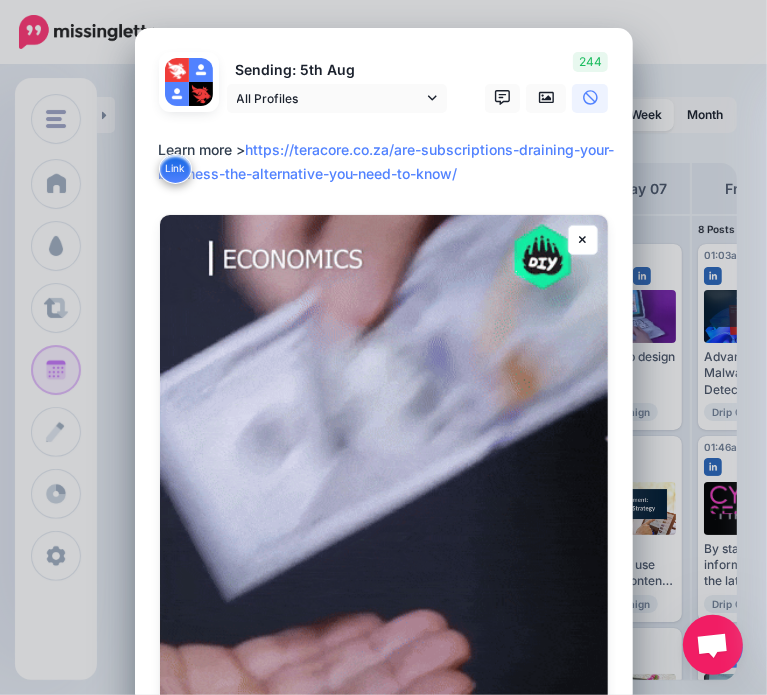 paste on "**********" 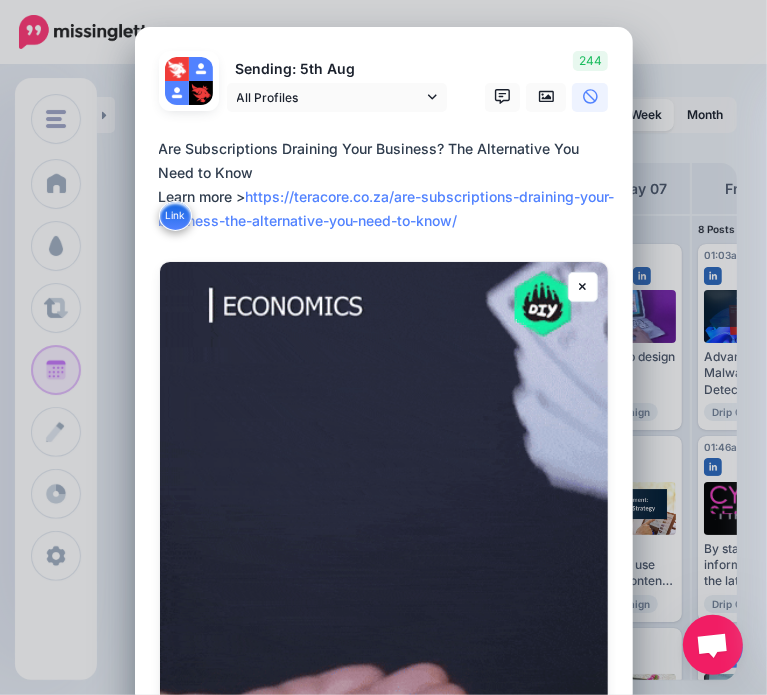 scroll, scrollTop: 0, scrollLeft: 0, axis: both 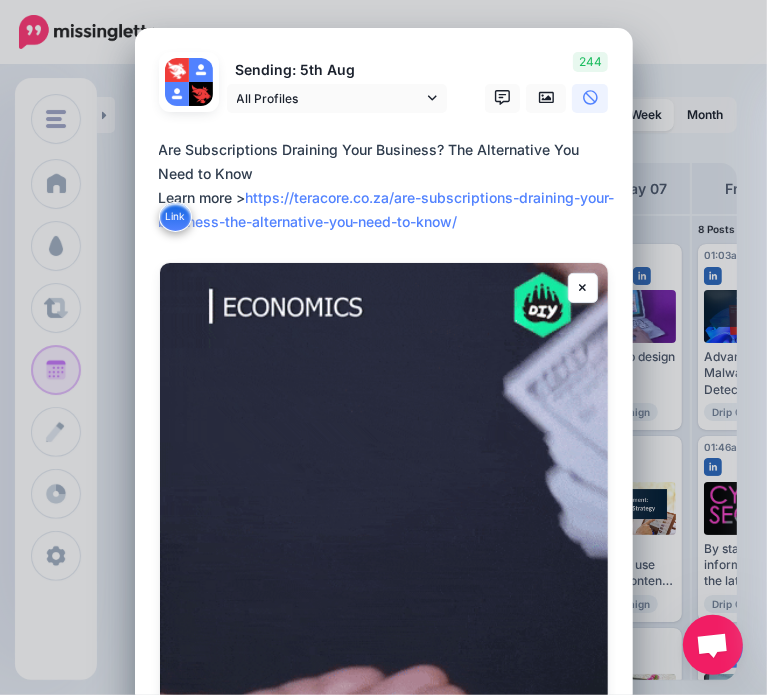 click on "**********" at bounding box center [389, 186] 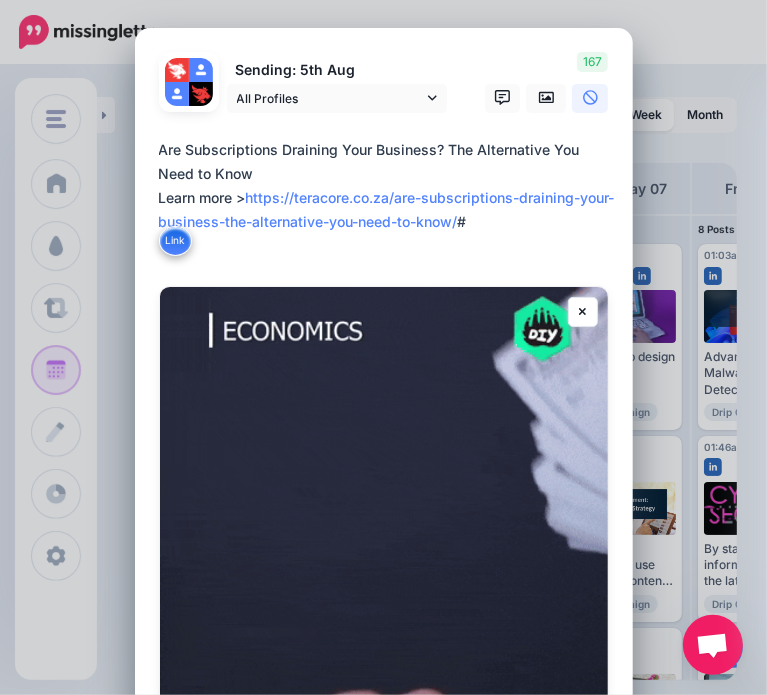 click on "**********" at bounding box center [389, 198] 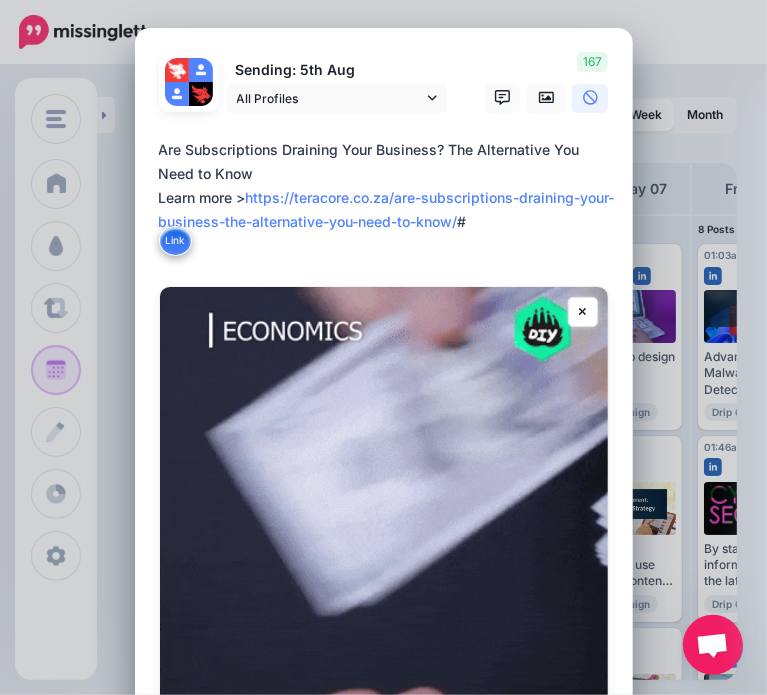 click on "**********" at bounding box center [389, 198] 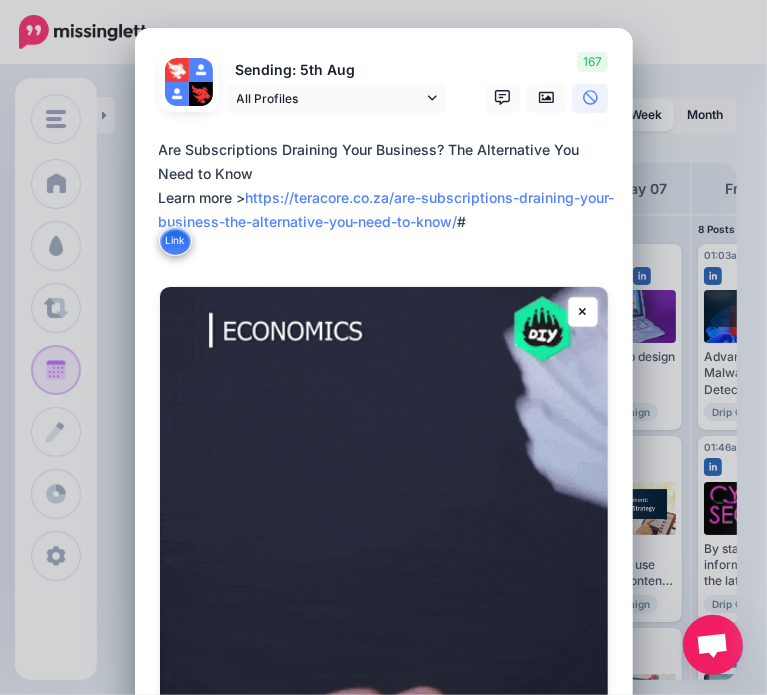 paste on "**********" 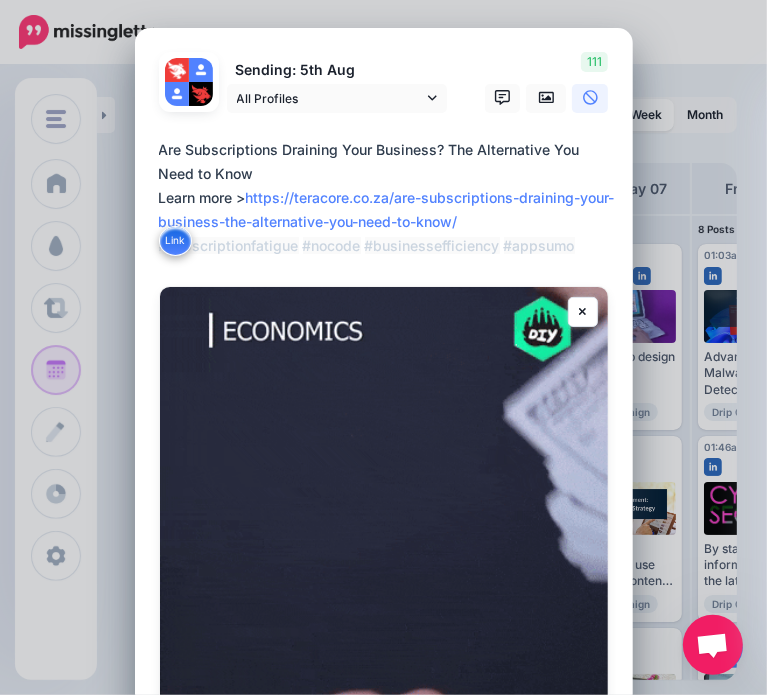 click on "**********" at bounding box center [389, 198] 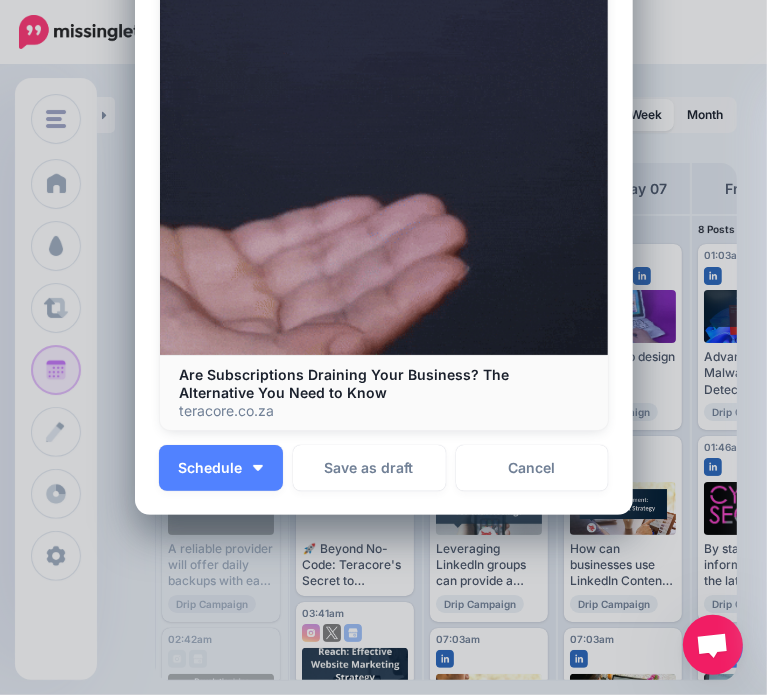 scroll, scrollTop: 500, scrollLeft: 0, axis: vertical 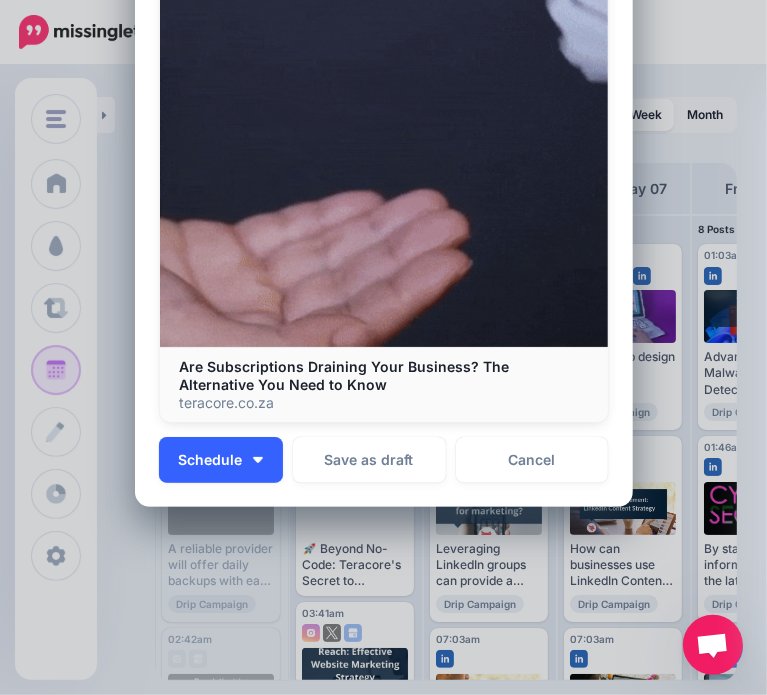 type on "**********" 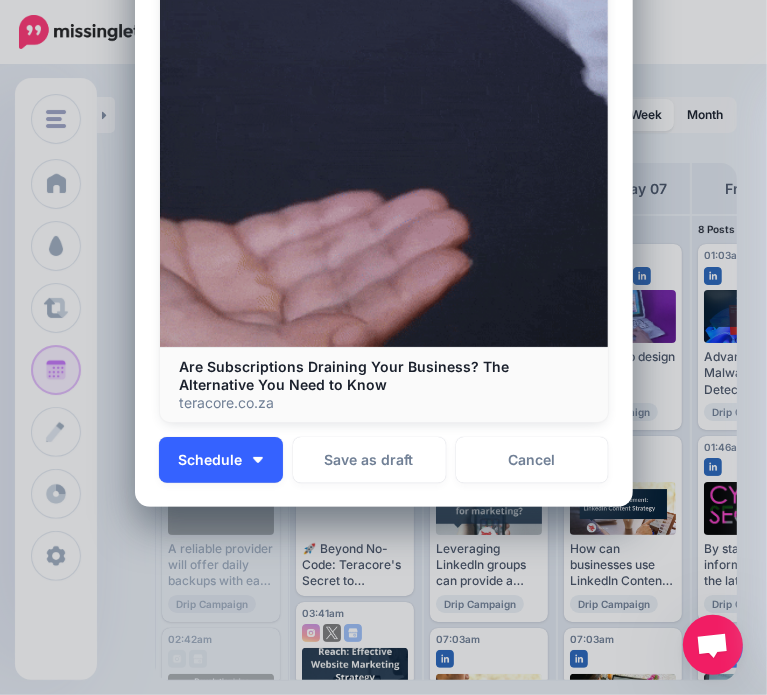 click on "Schedule" at bounding box center [221, 460] 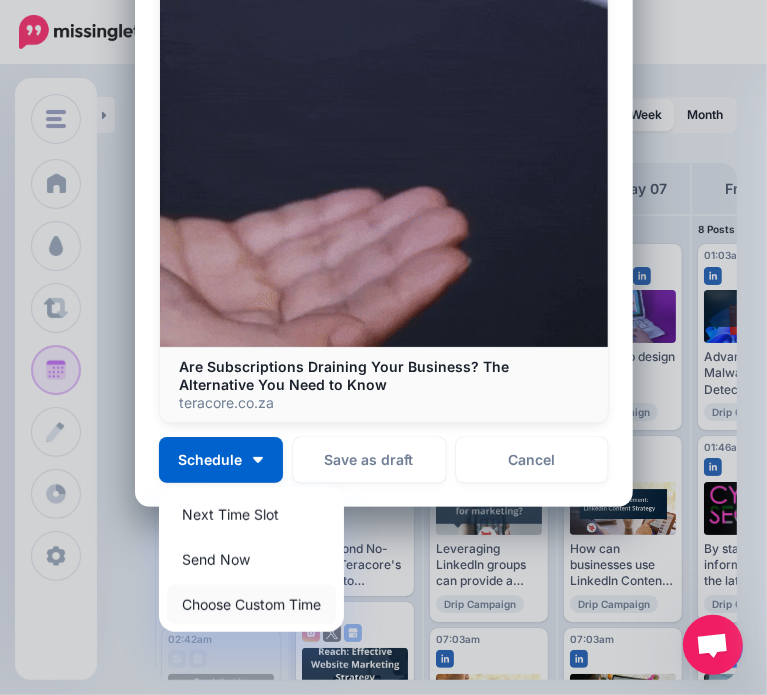 click on "Choose Custom Time" at bounding box center [251, 604] 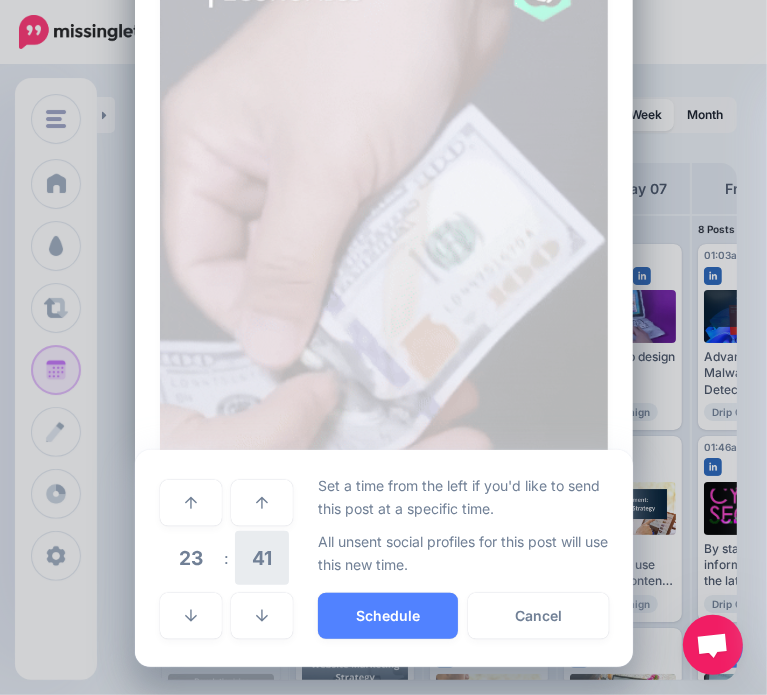 scroll, scrollTop: 339, scrollLeft: 0, axis: vertical 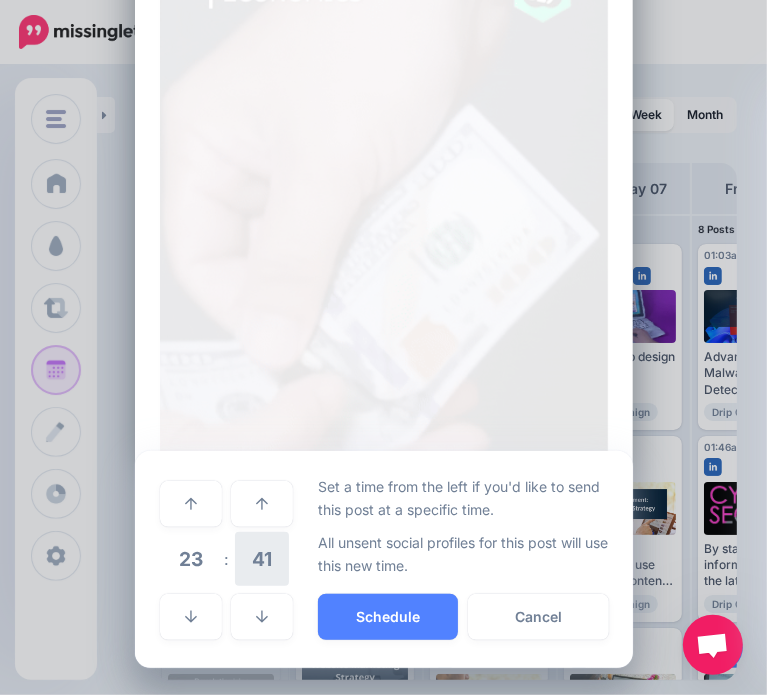 click on "41" at bounding box center (262, 559) 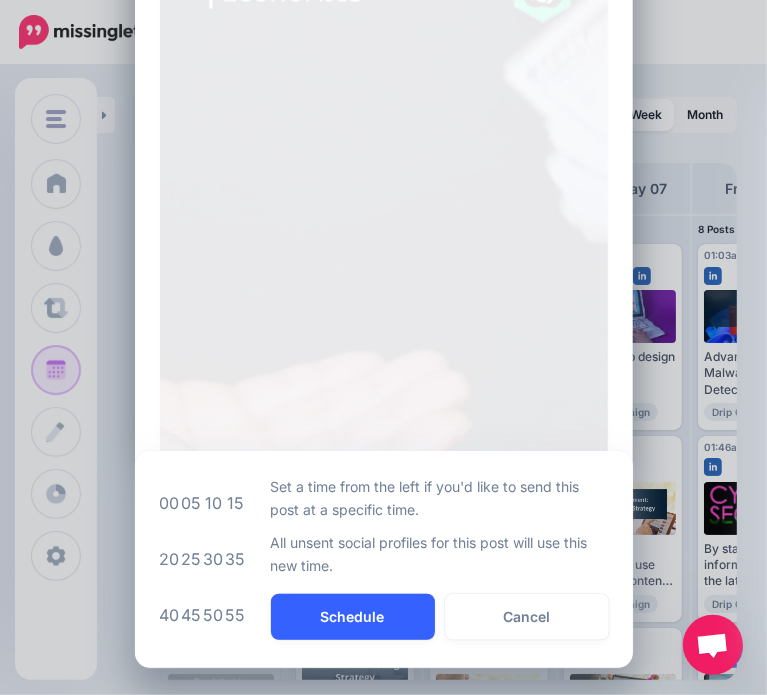 click on "Schedule" at bounding box center [353, 617] 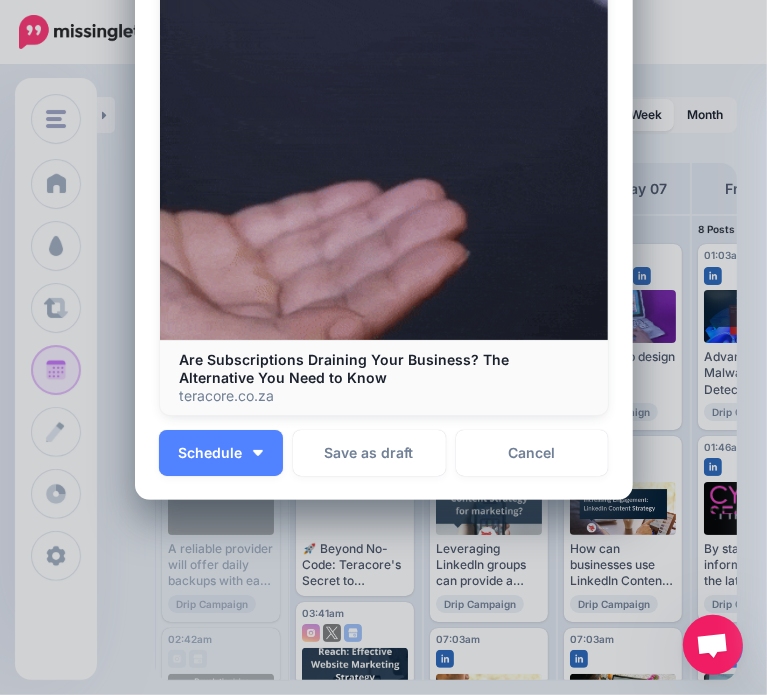 scroll, scrollTop: 612, scrollLeft: 0, axis: vertical 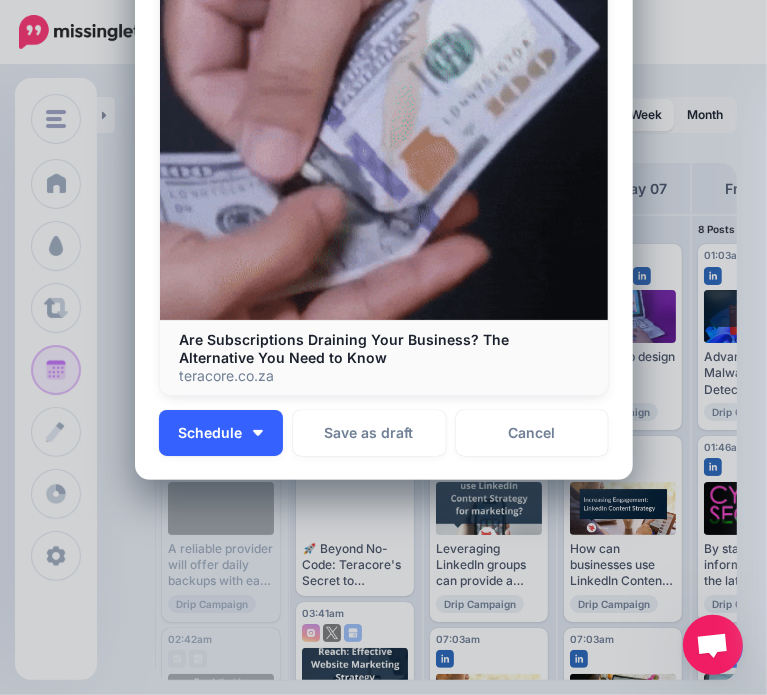 click on "Schedule" at bounding box center [221, 433] 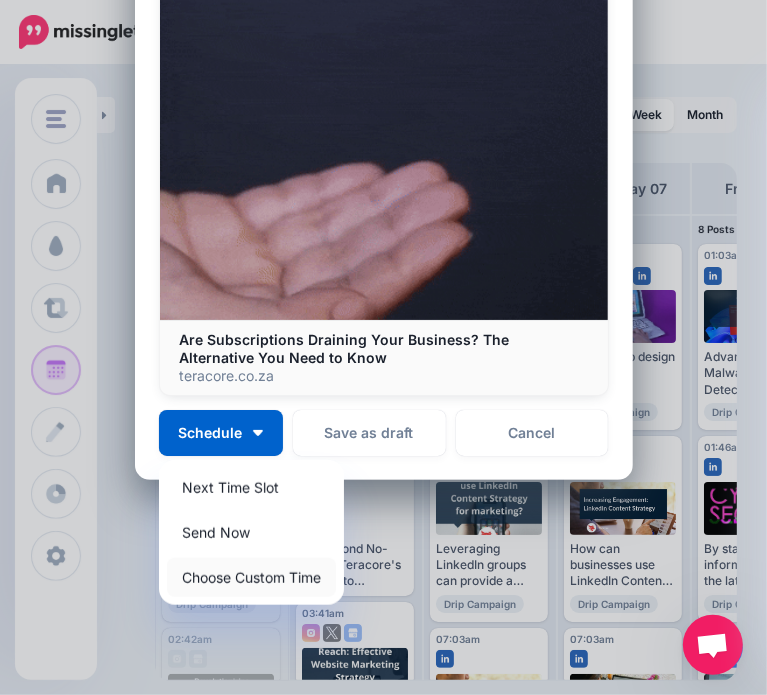 click on "Choose Custom Time" at bounding box center (251, 577) 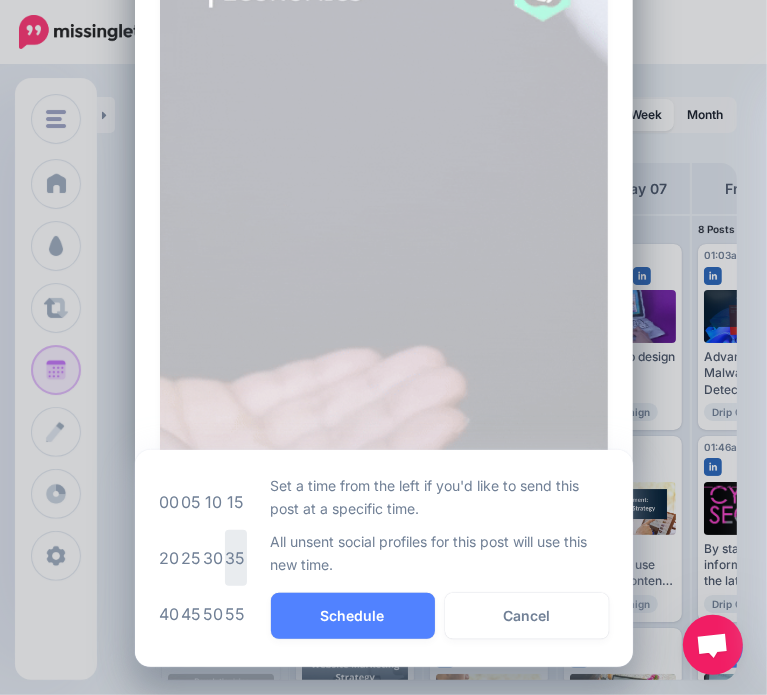 scroll, scrollTop: 424, scrollLeft: 0, axis: vertical 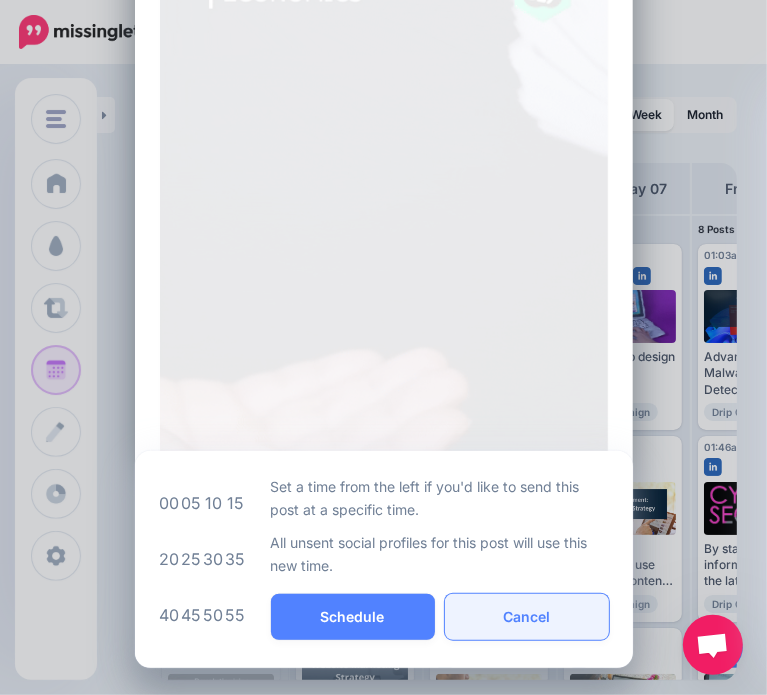 click on "Cancel" at bounding box center [527, 617] 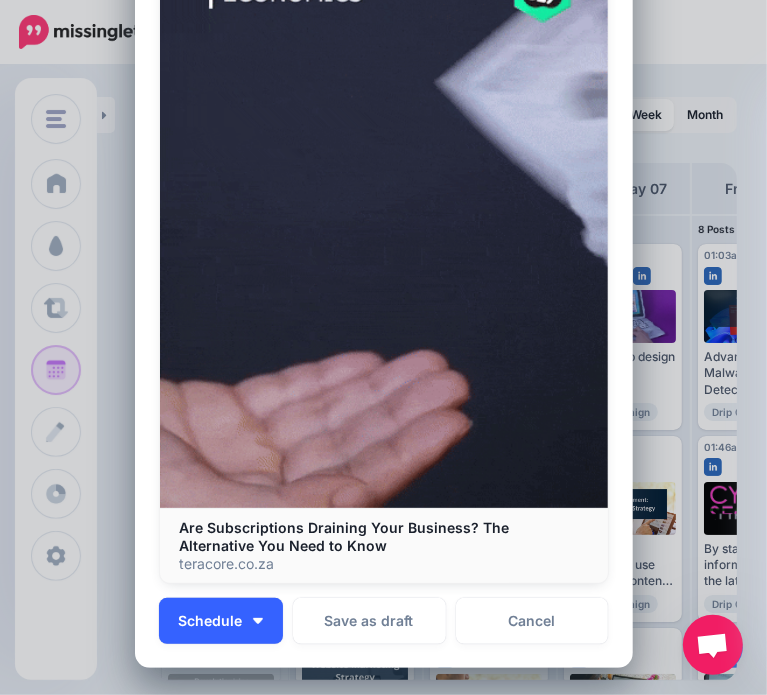 click on "Schedule" at bounding box center (221, 621) 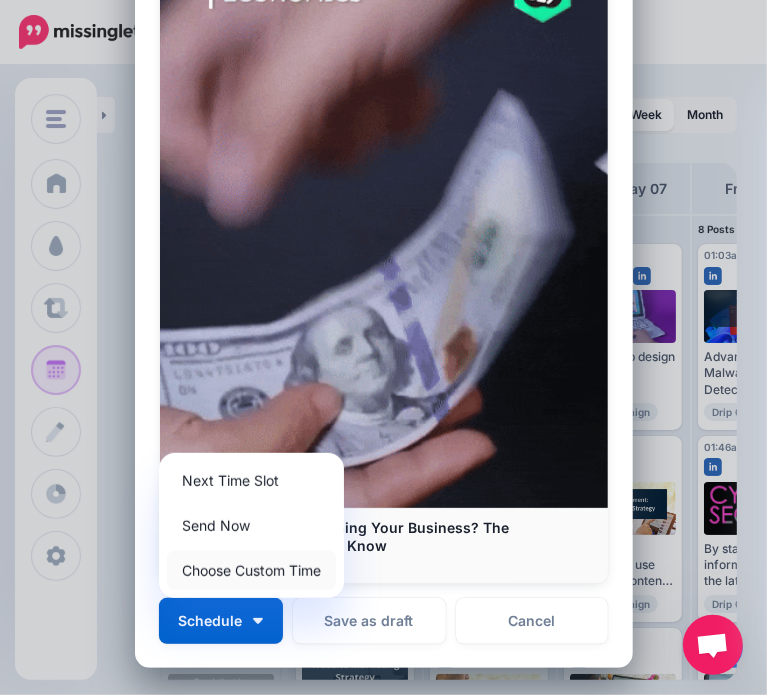 click on "Choose Custom Time" at bounding box center [251, 570] 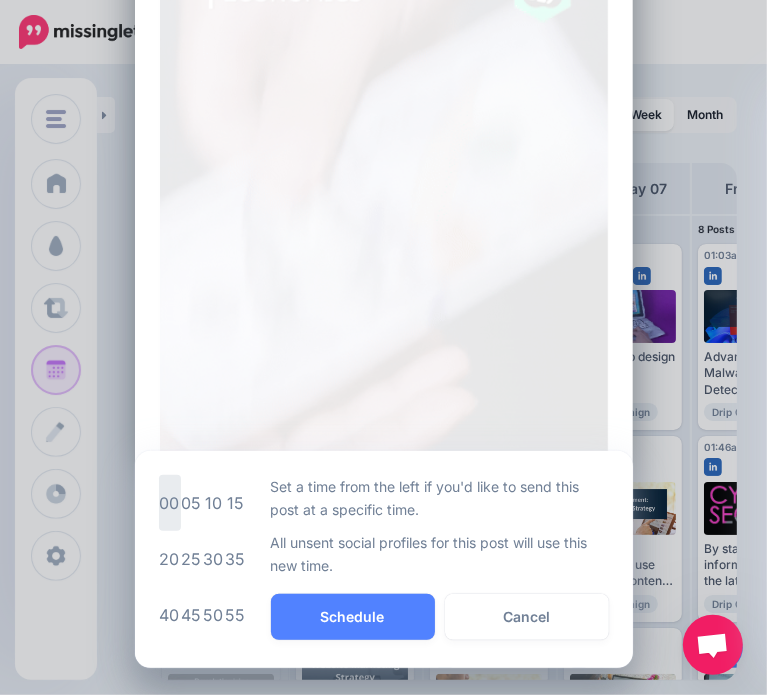 click on "00" at bounding box center (170, 503) 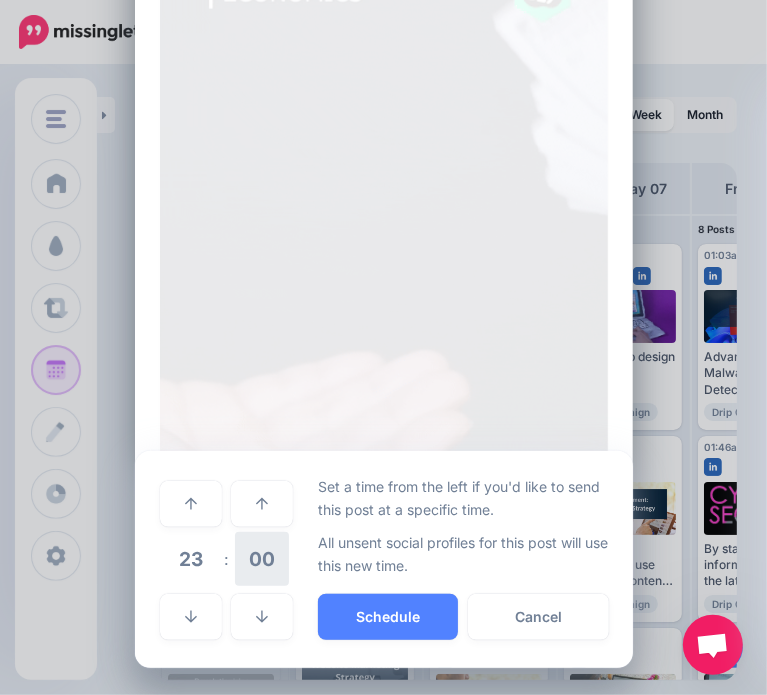 click on "00" at bounding box center [262, 559] 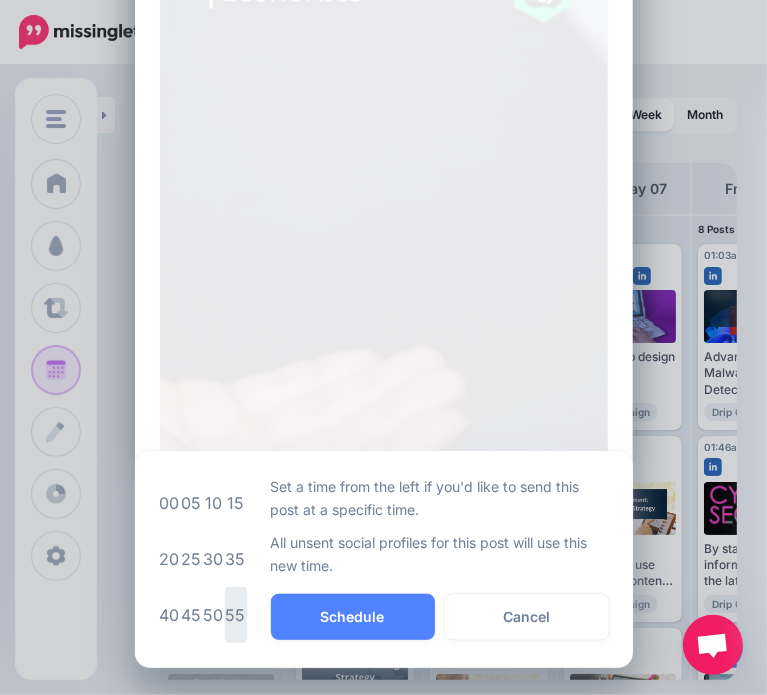 click on "55" at bounding box center (236, 615) 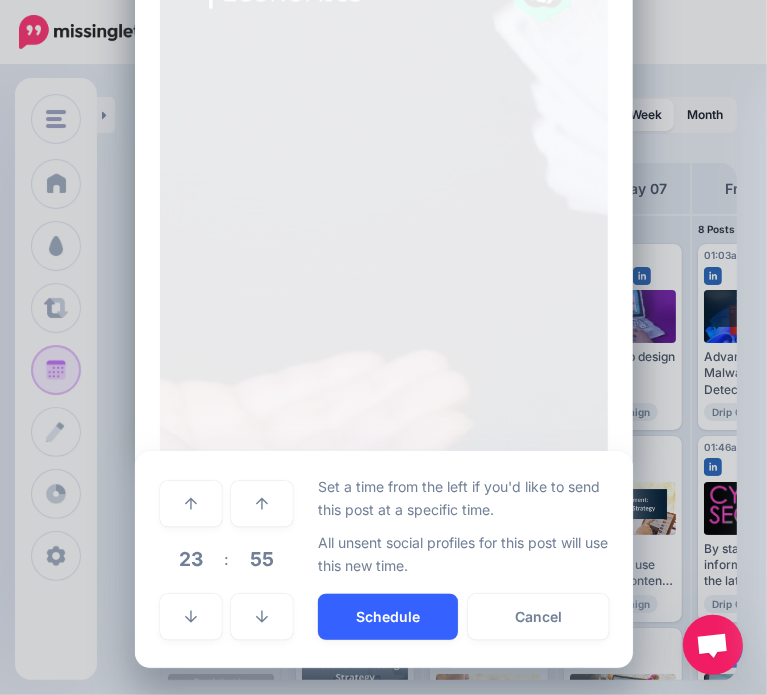click on "Schedule" at bounding box center [388, 617] 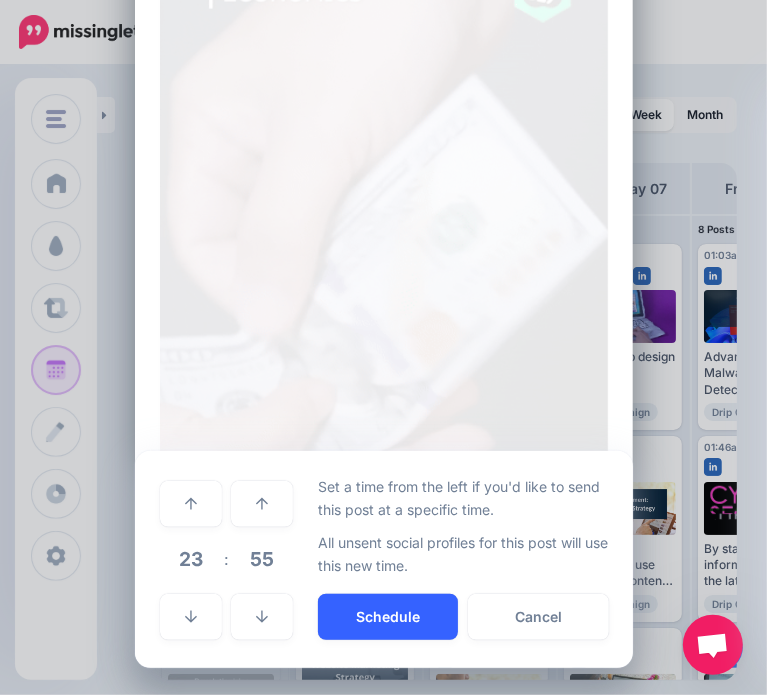 scroll, scrollTop: 339, scrollLeft: 0, axis: vertical 